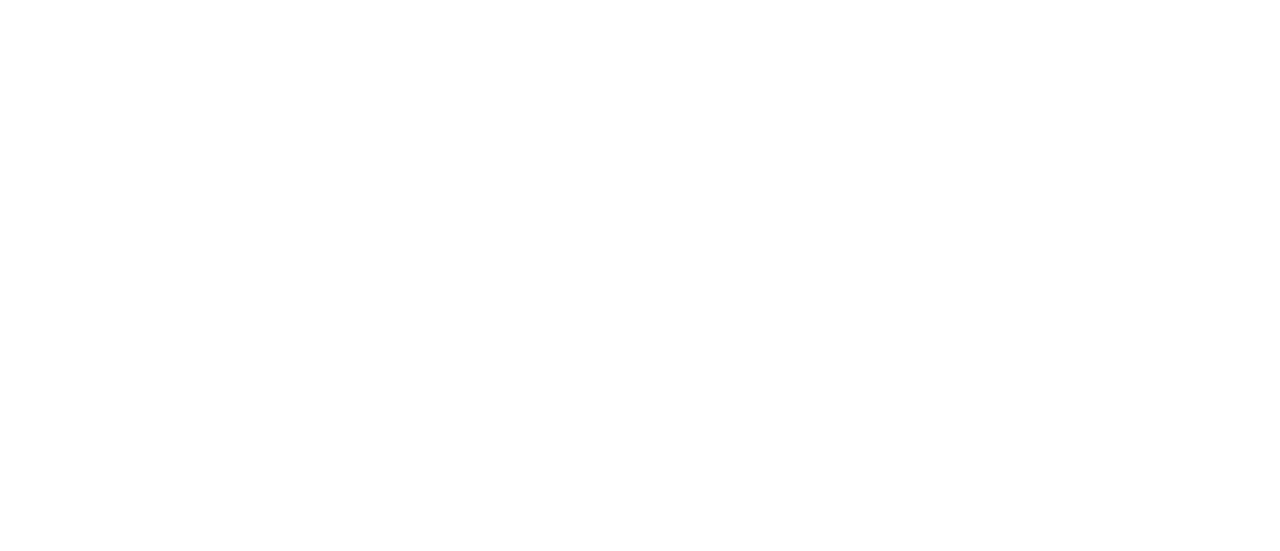 scroll, scrollTop: 0, scrollLeft: 0, axis: both 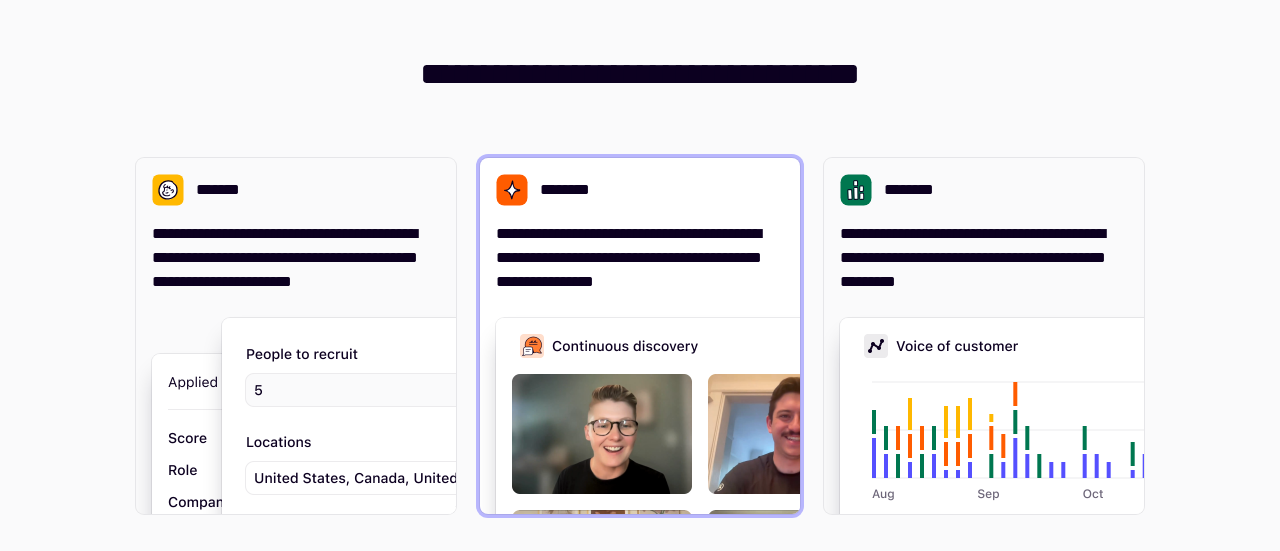click on "**********" at bounding box center (640, 258) 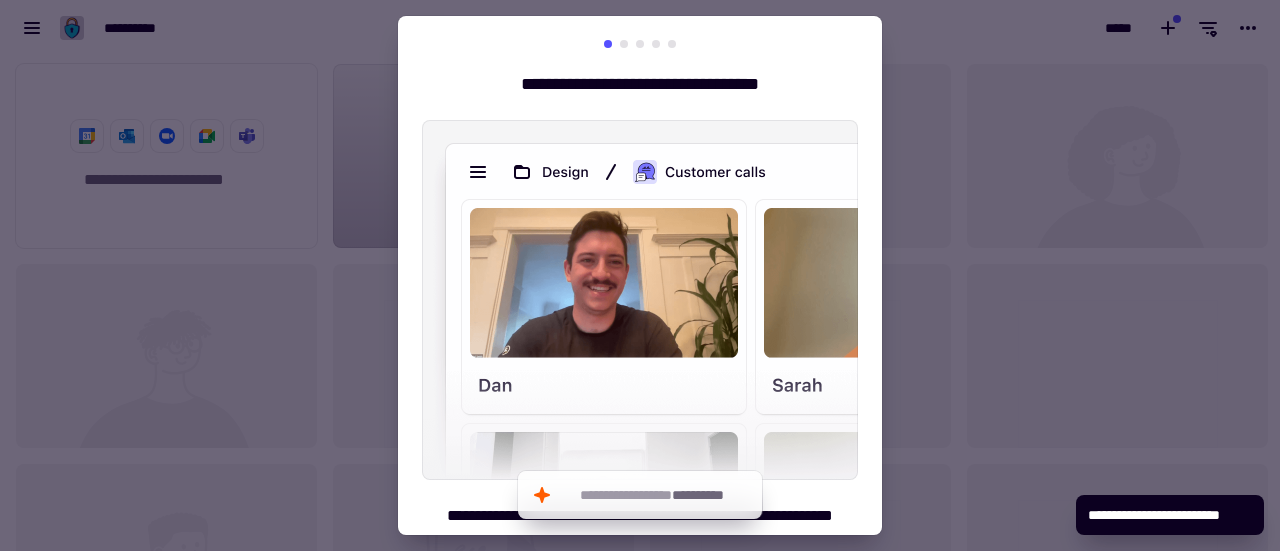 scroll, scrollTop: 16, scrollLeft: 16, axis: both 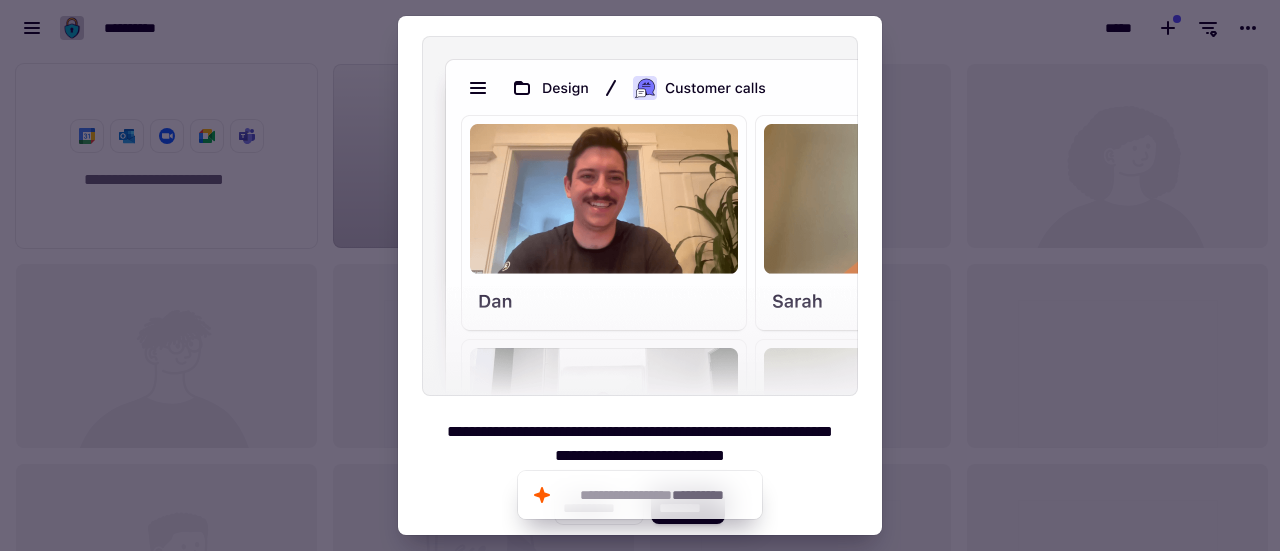 drag, startPoint x: 662, startPoint y: 193, endPoint x: 434, endPoint y: 183, distance: 228.2192 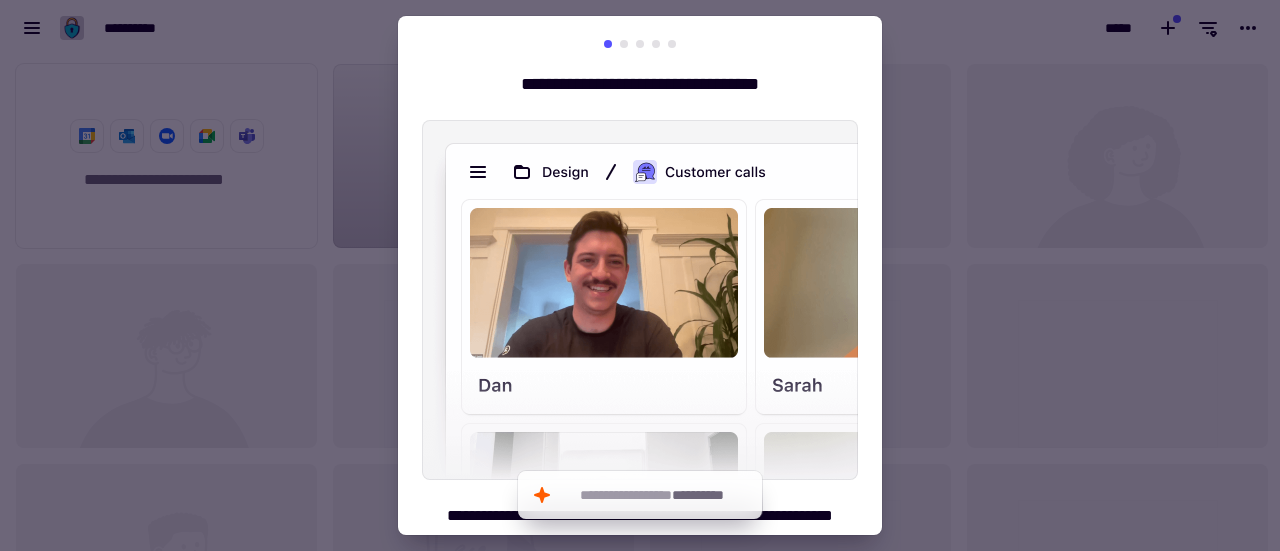 click at bounding box center (624, 44) 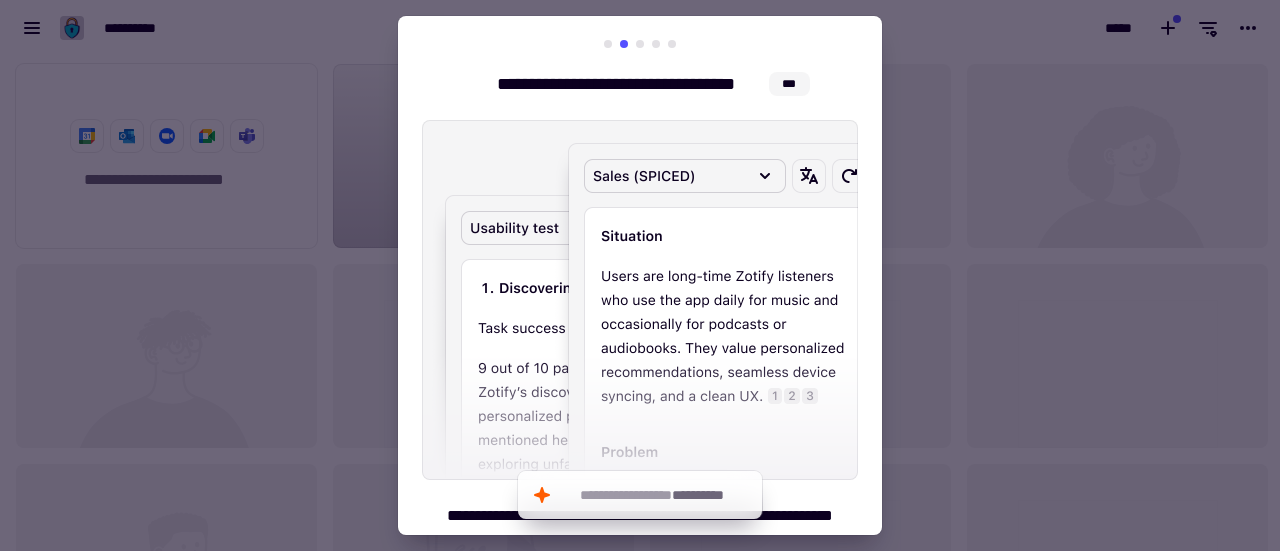 click at bounding box center (640, 44) 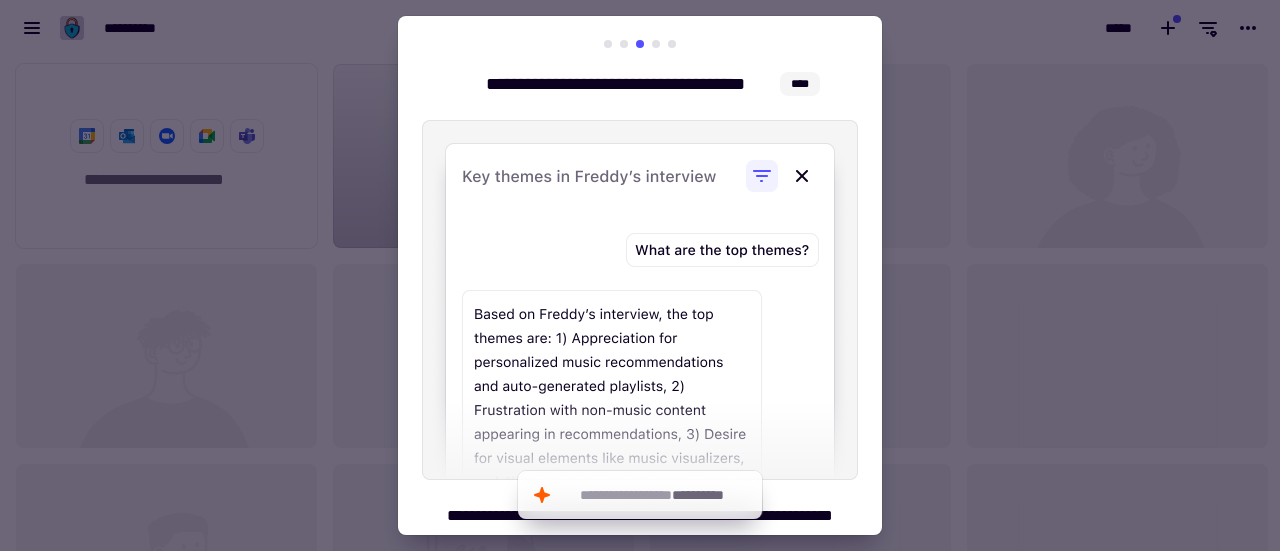 click at bounding box center (656, 44) 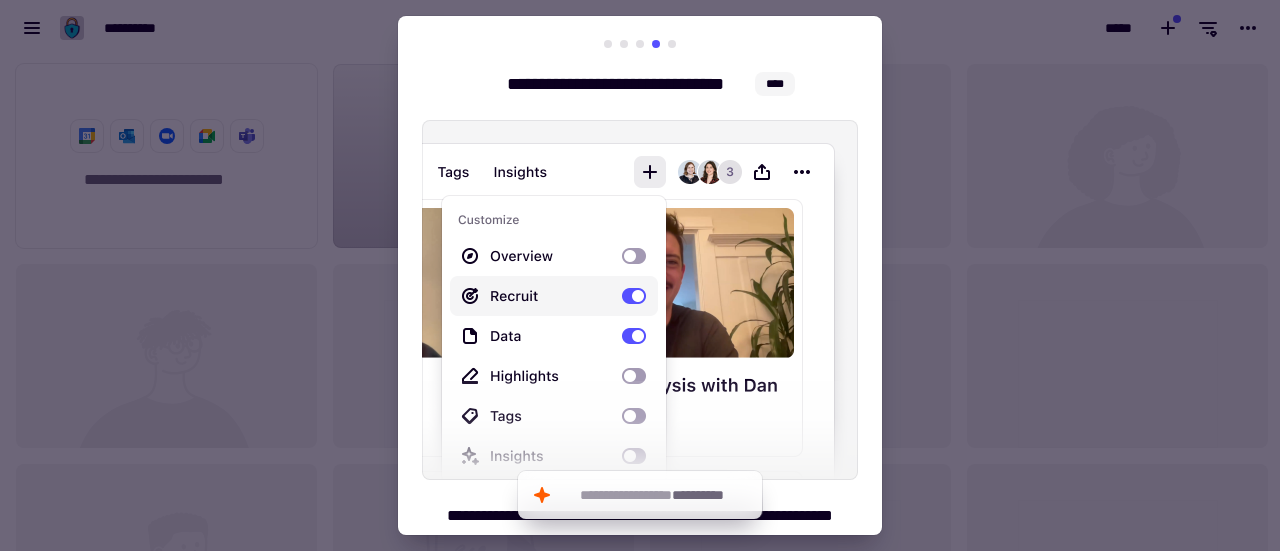 click at bounding box center [672, 44] 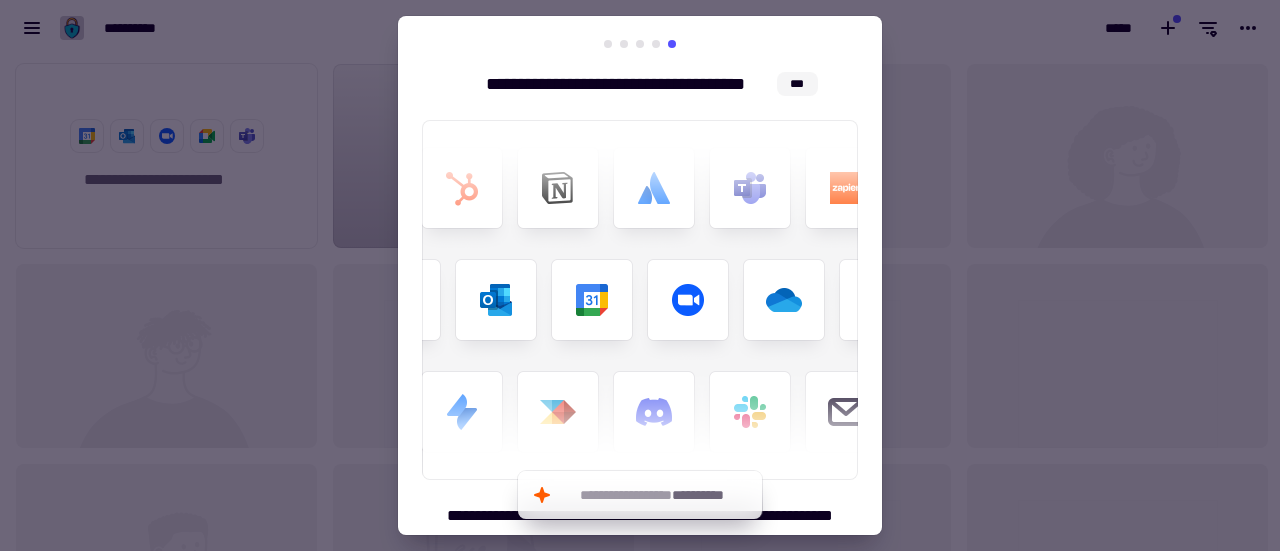 scroll, scrollTop: 84, scrollLeft: 0, axis: vertical 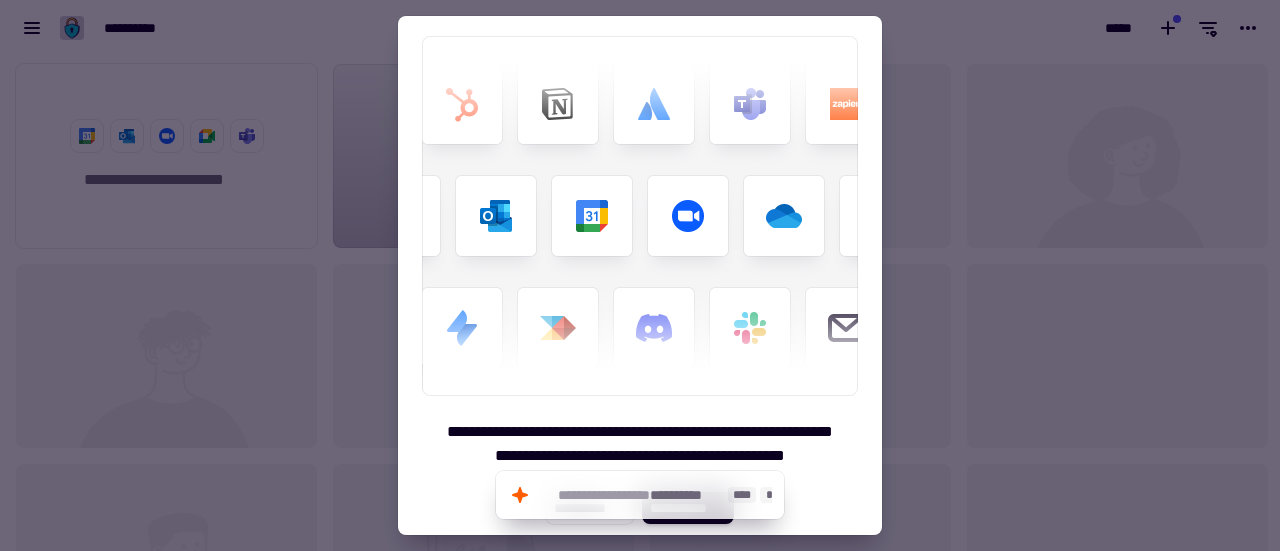 click on "**********" 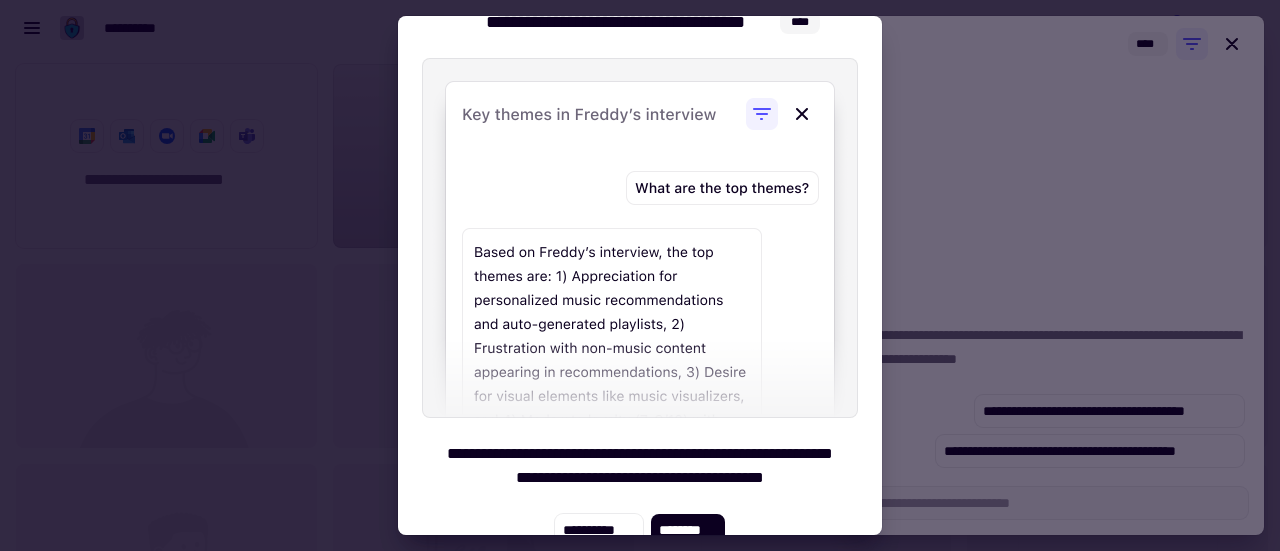scroll, scrollTop: 84, scrollLeft: 0, axis: vertical 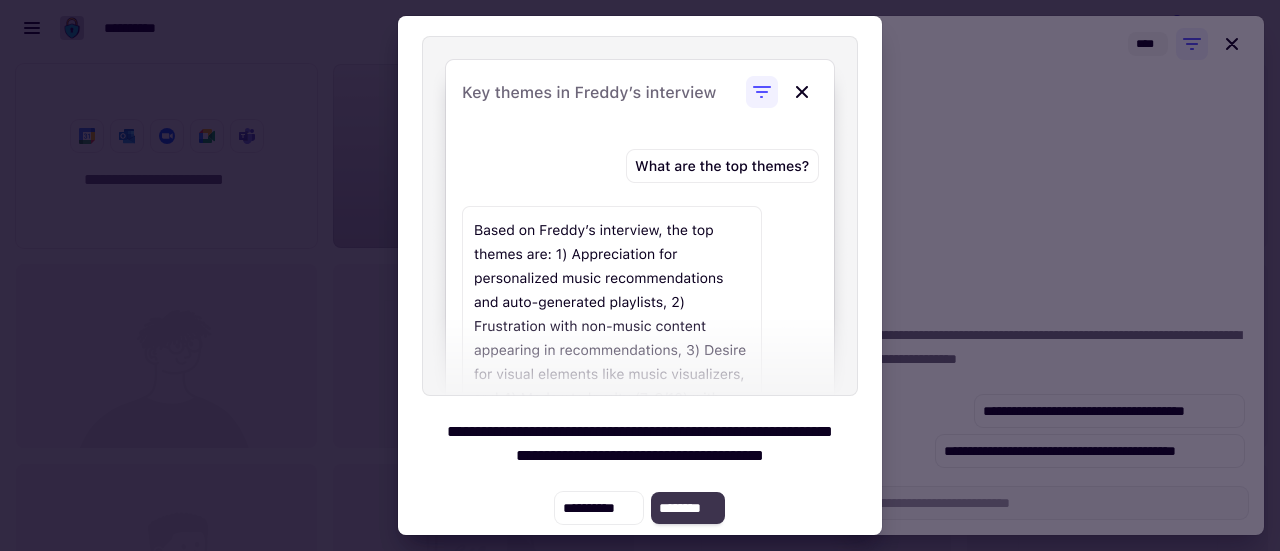 click on "********" 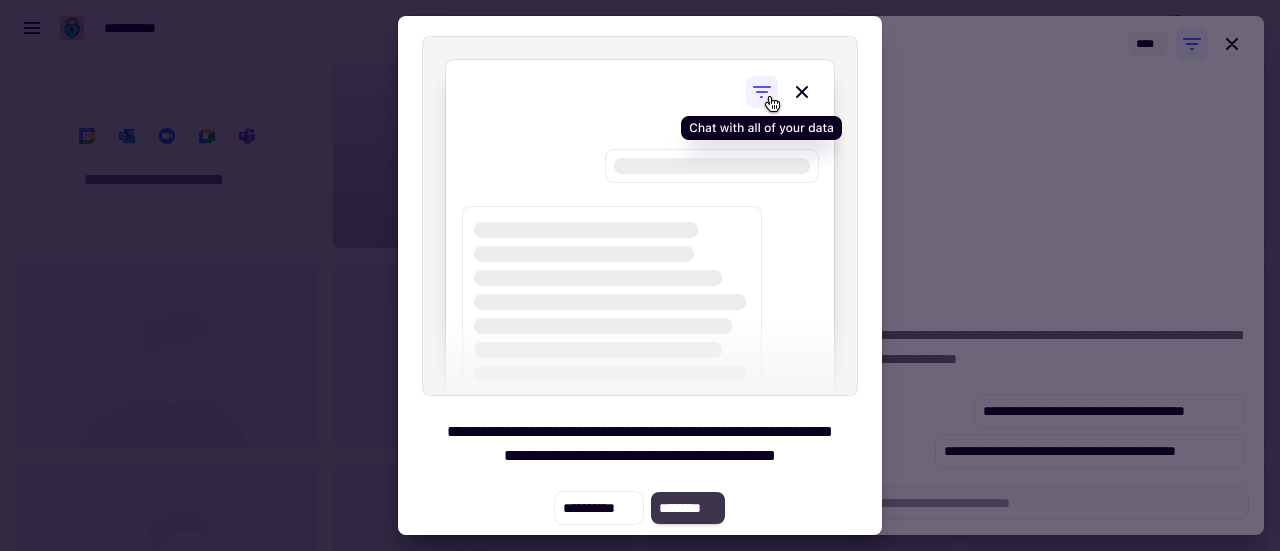 click on "********" 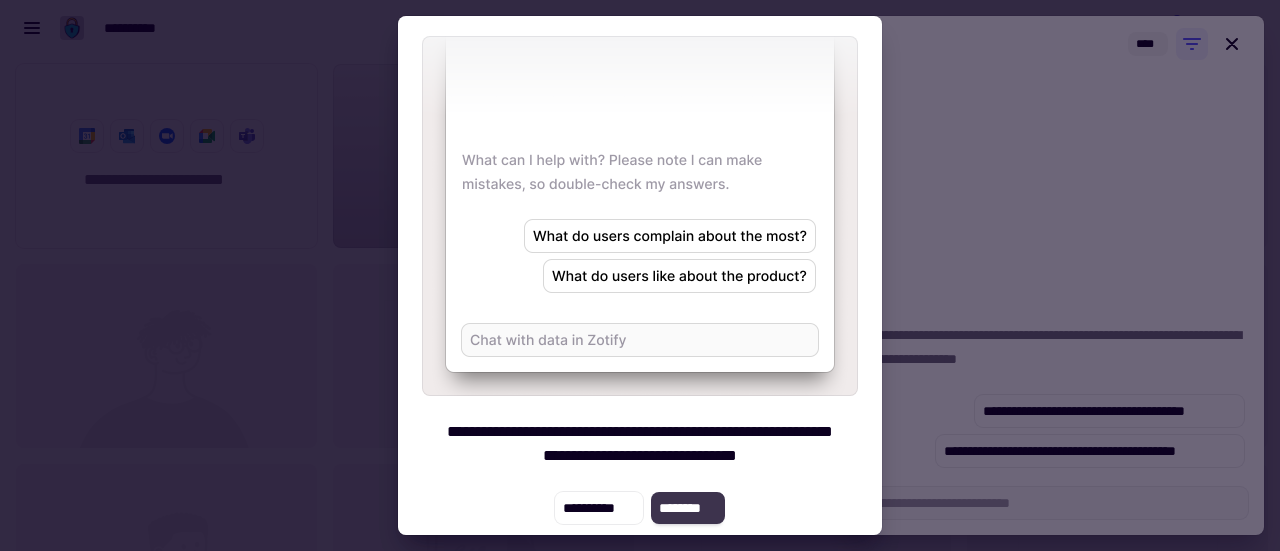 click on "********" 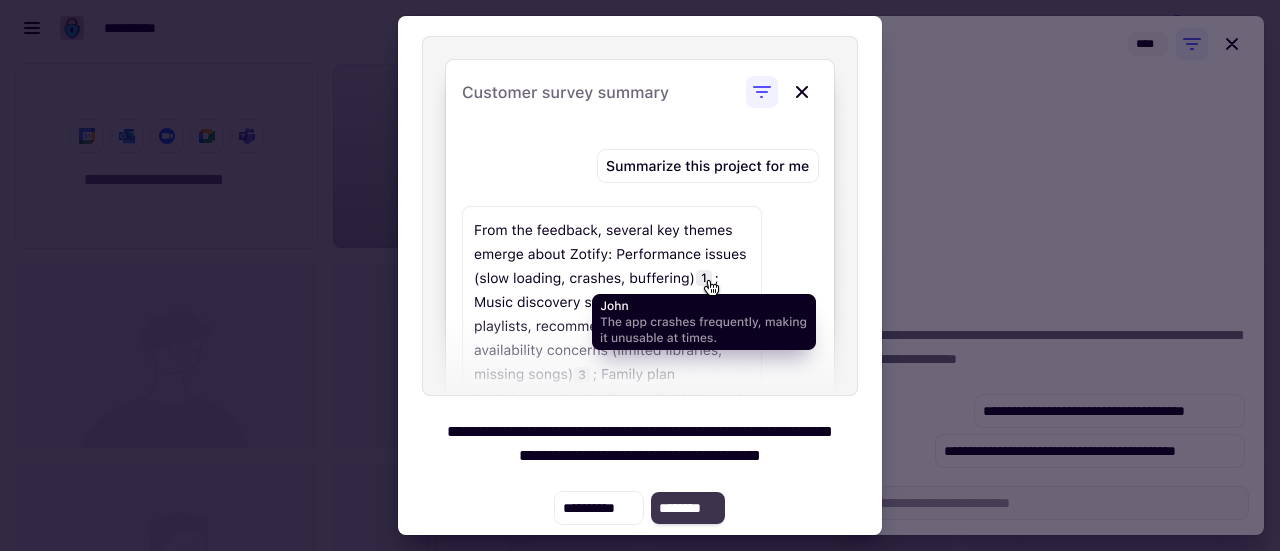 click on "********" 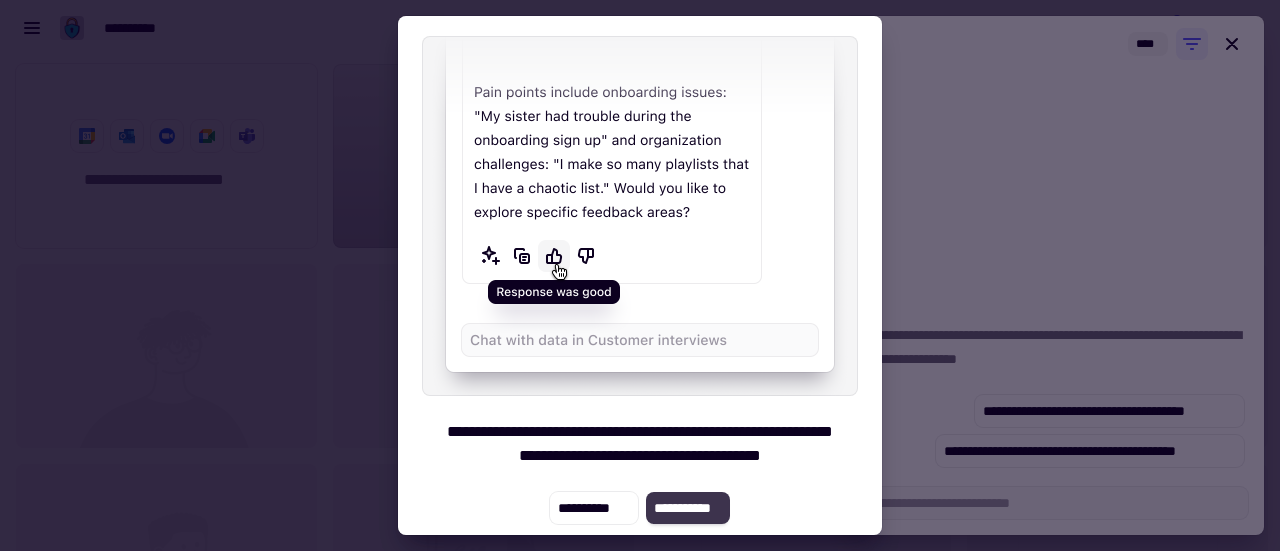 click on "**********" 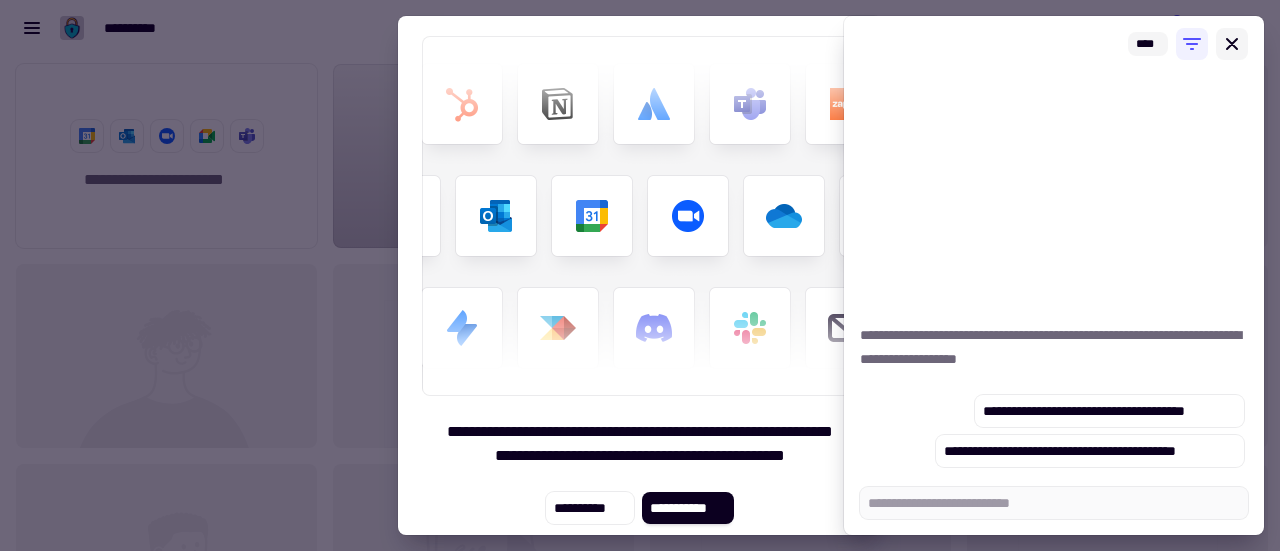 click 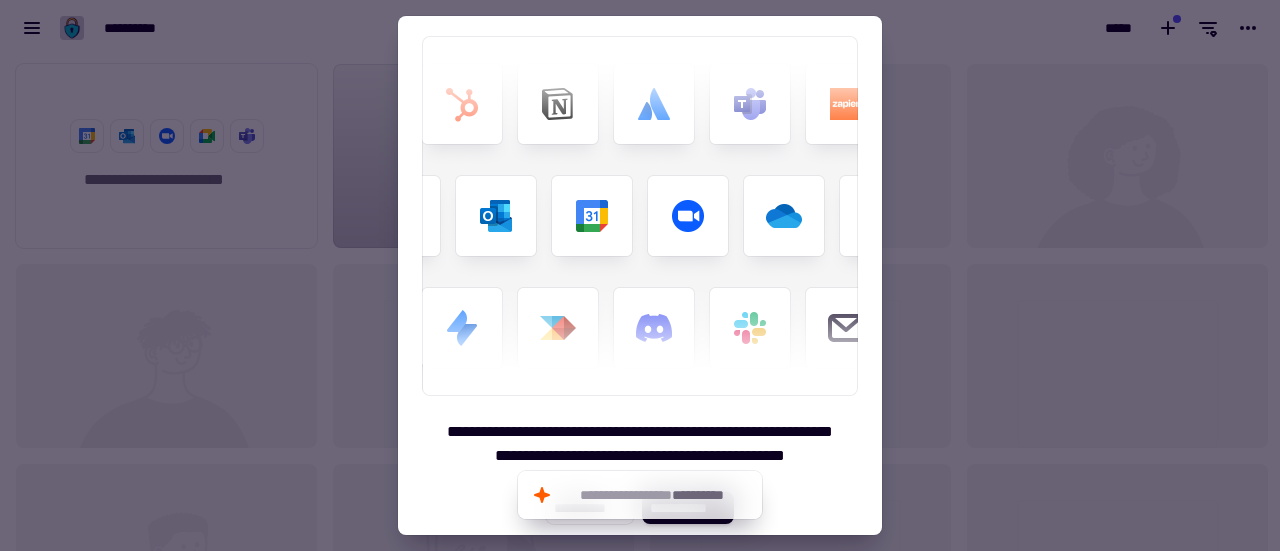 click at bounding box center [640, 275] 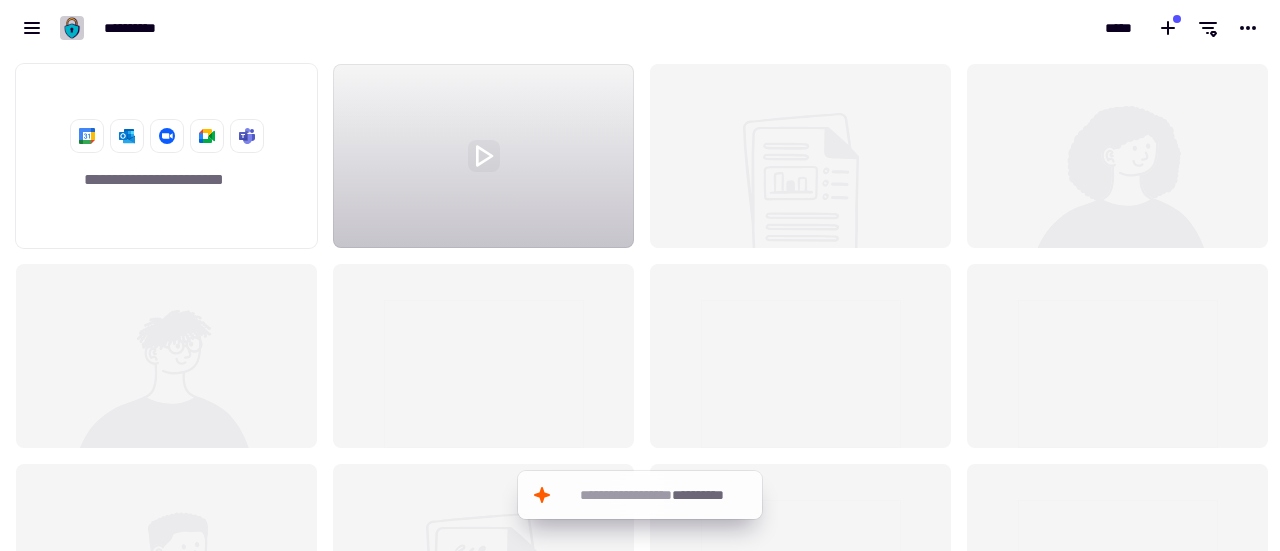 click 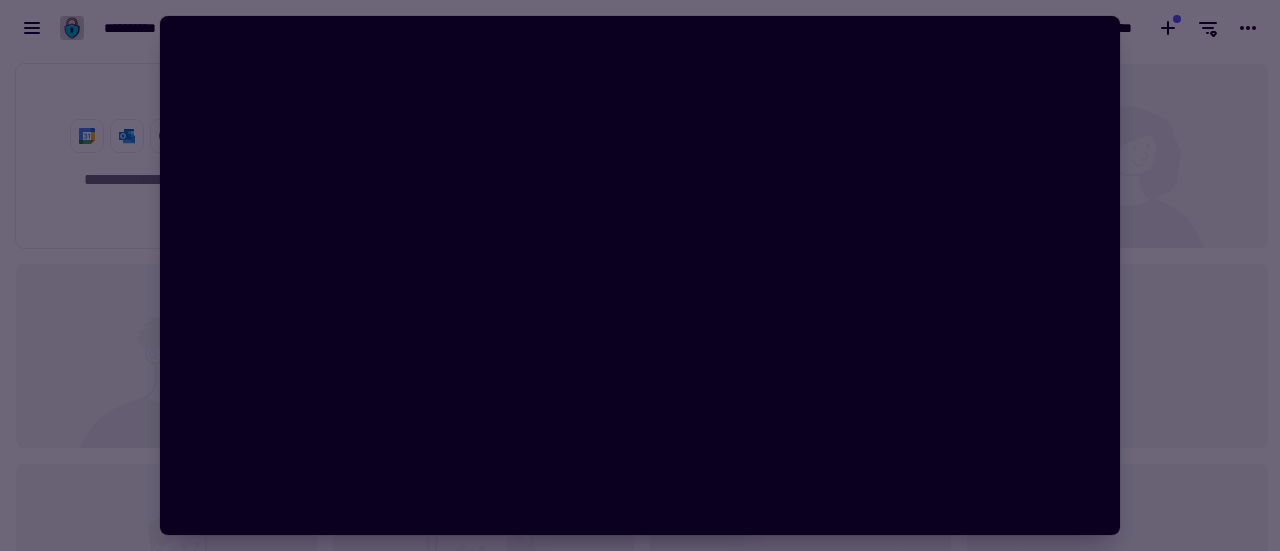scroll, scrollTop: 36, scrollLeft: 0, axis: vertical 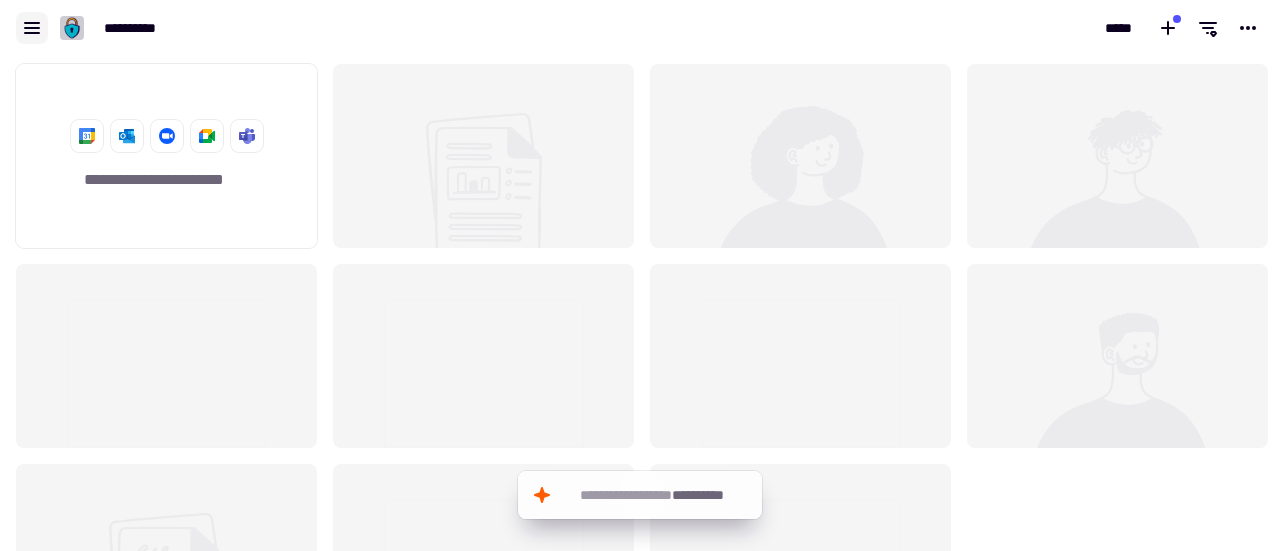 click 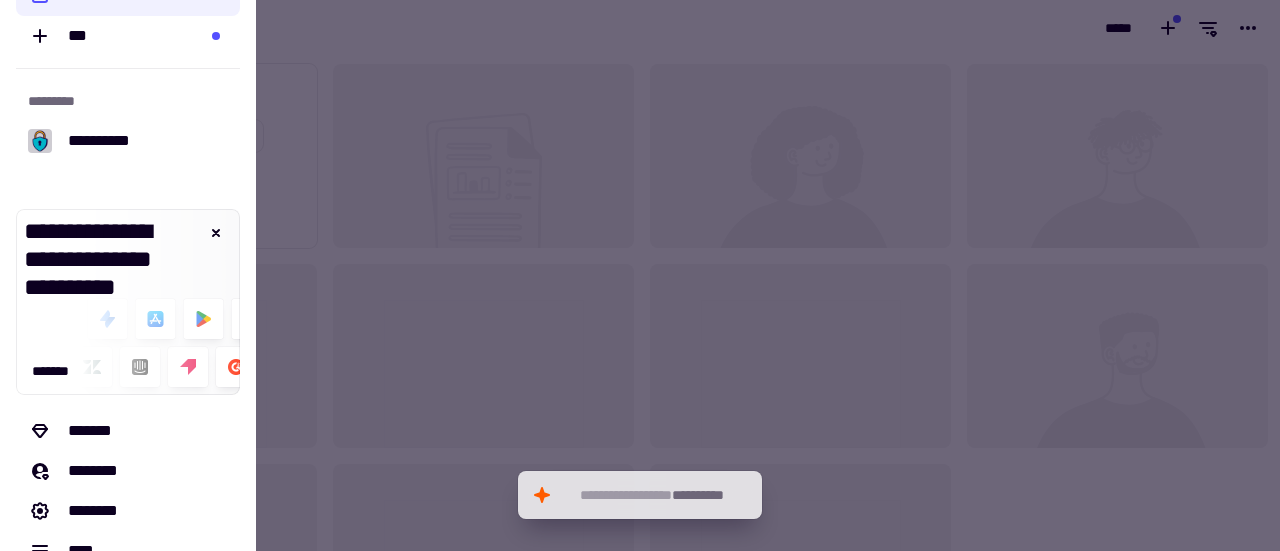 scroll, scrollTop: 236, scrollLeft: 0, axis: vertical 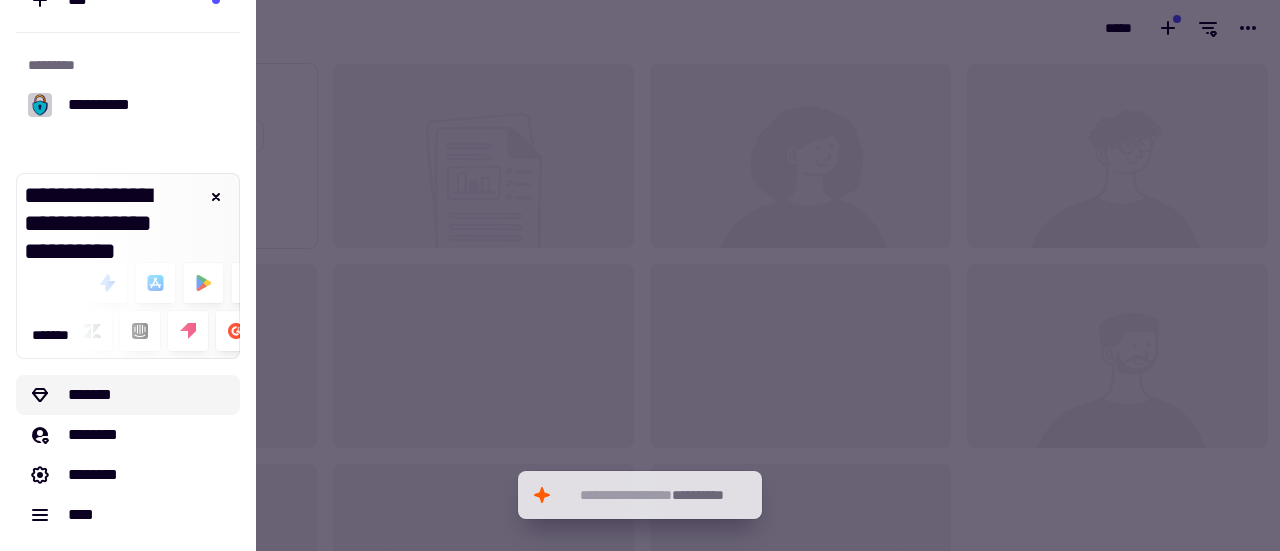 click on "*******" 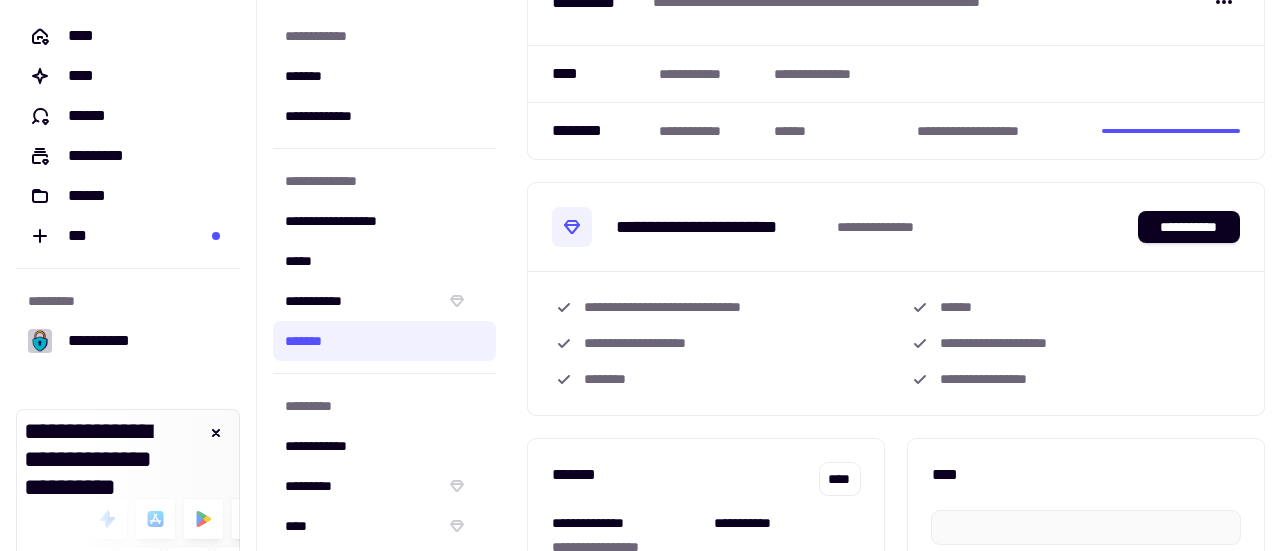 scroll, scrollTop: 80, scrollLeft: 0, axis: vertical 